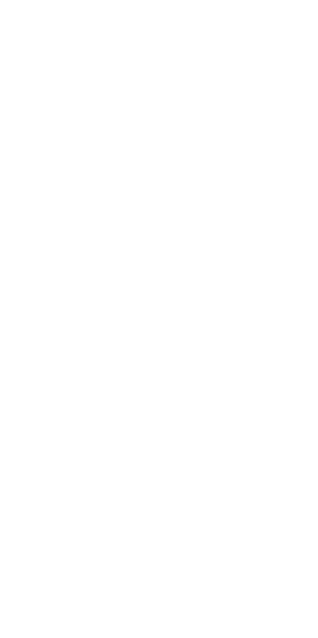scroll, scrollTop: 0, scrollLeft: 0, axis: both 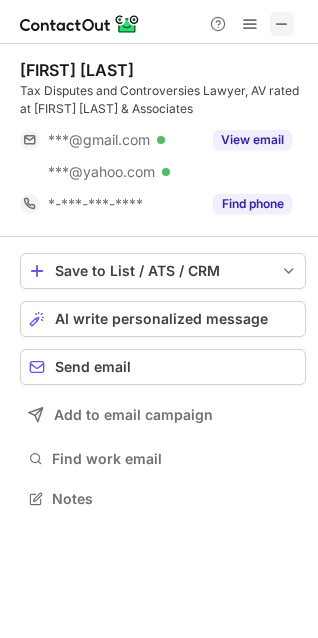 click at bounding box center [282, 24] 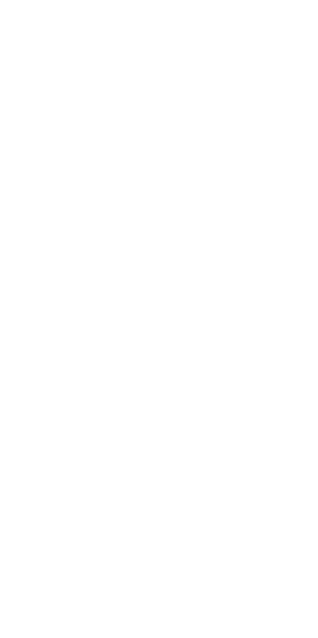 scroll, scrollTop: 0, scrollLeft: 0, axis: both 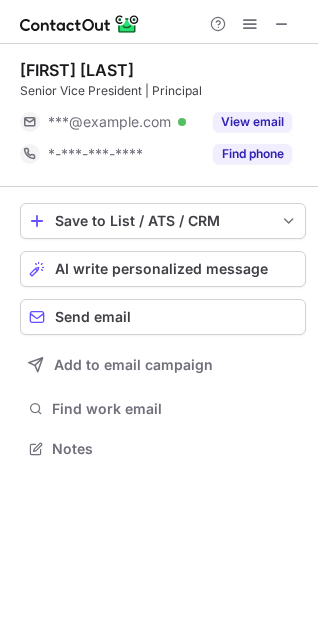 click on "Stephen Copeland" at bounding box center (77, 70) 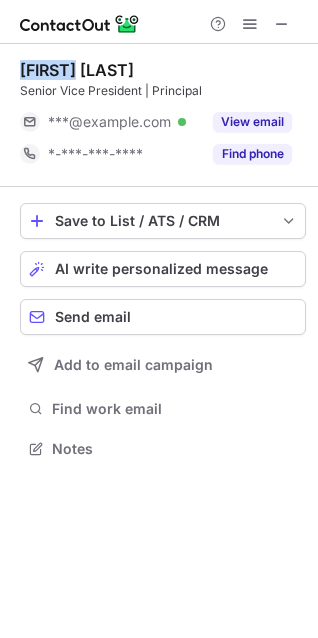 click on "Stephen Copeland" at bounding box center (77, 70) 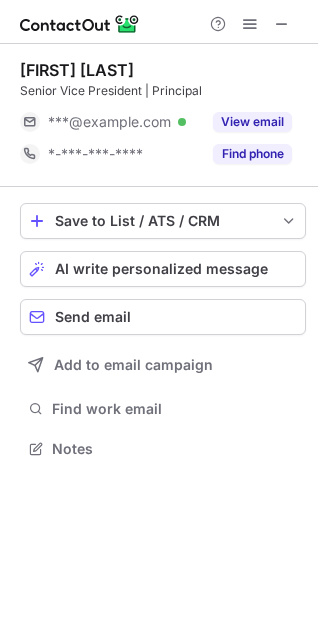 click at bounding box center (159, 22) 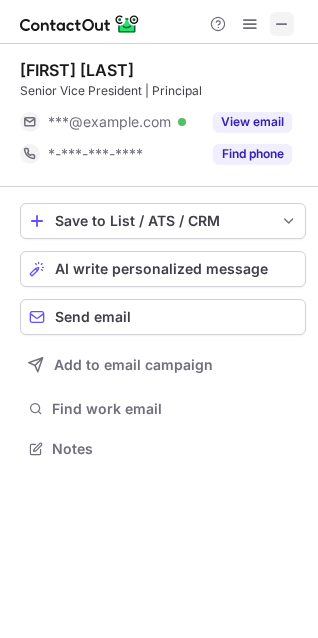 click at bounding box center [282, 24] 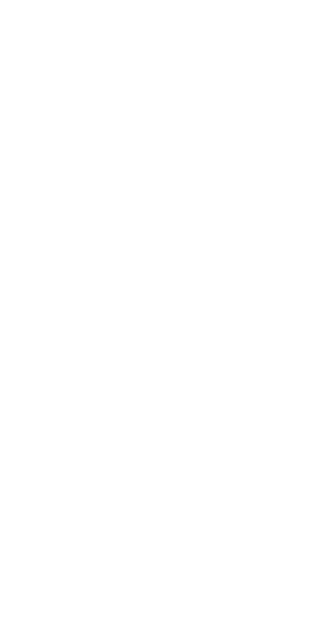 scroll, scrollTop: 0, scrollLeft: 0, axis: both 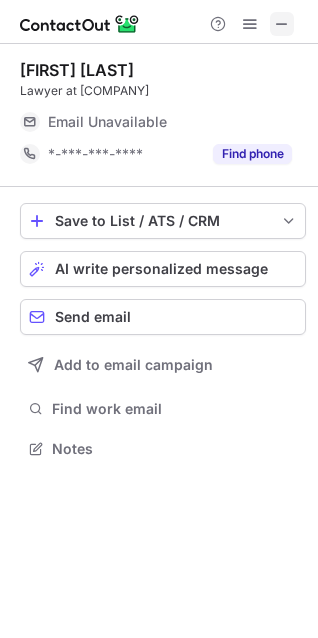 click at bounding box center (282, 24) 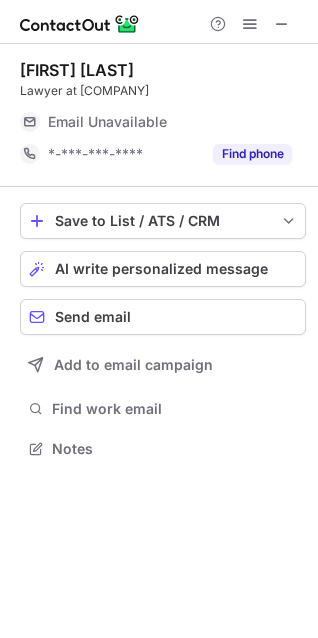 type 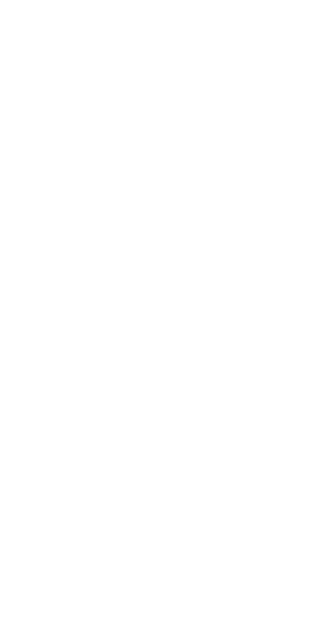 scroll, scrollTop: 0, scrollLeft: 0, axis: both 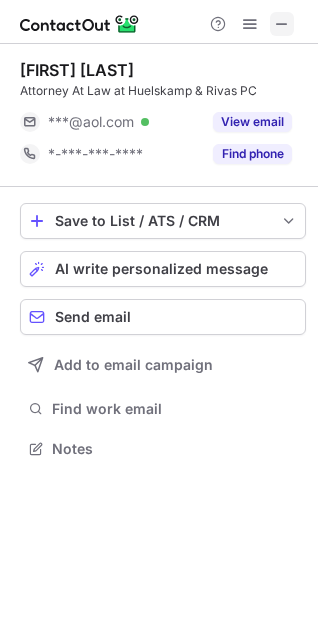 click at bounding box center (282, 24) 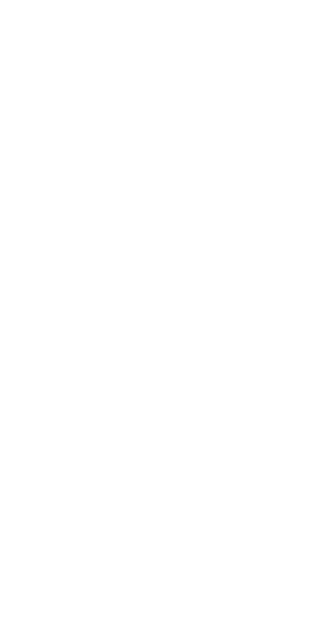 scroll, scrollTop: 0, scrollLeft: 0, axis: both 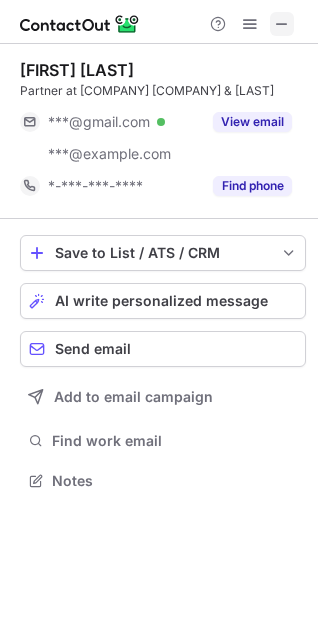 click at bounding box center [282, 24] 